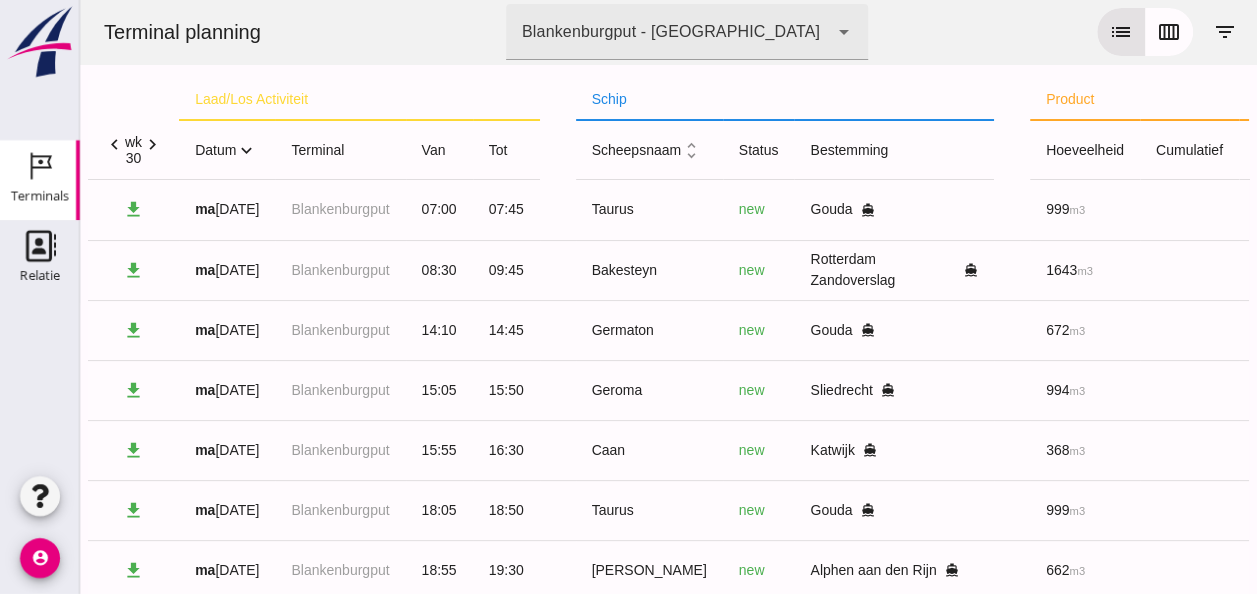 scroll, scrollTop: 600, scrollLeft: 0, axis: vertical 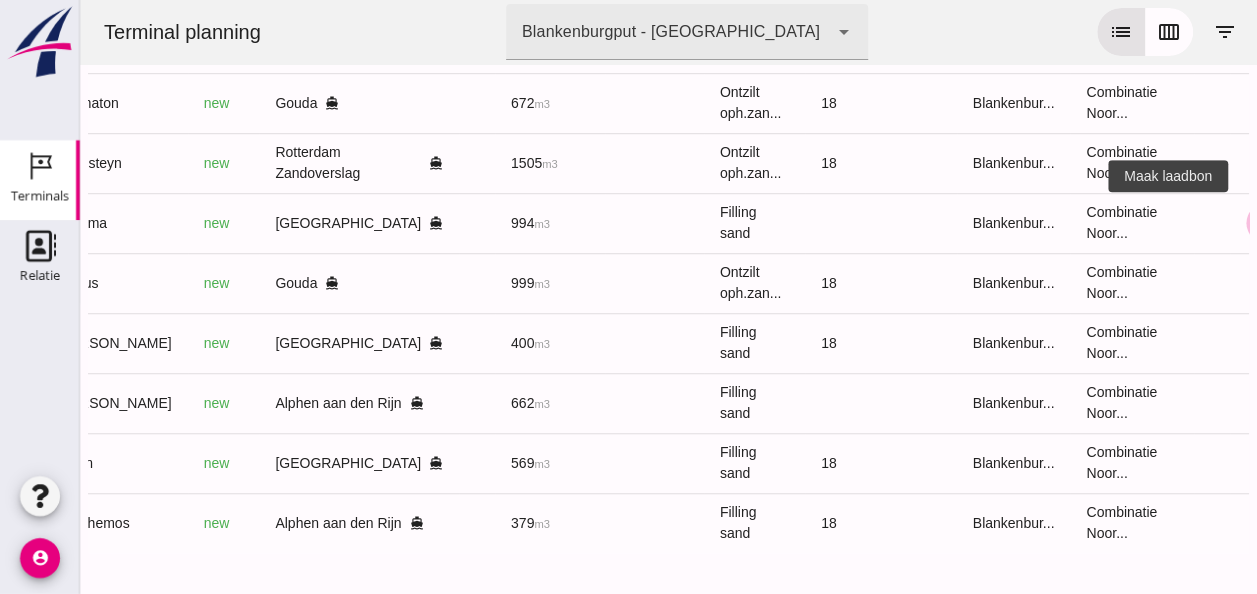 click on "receipt_long" at bounding box center (1266, 223) 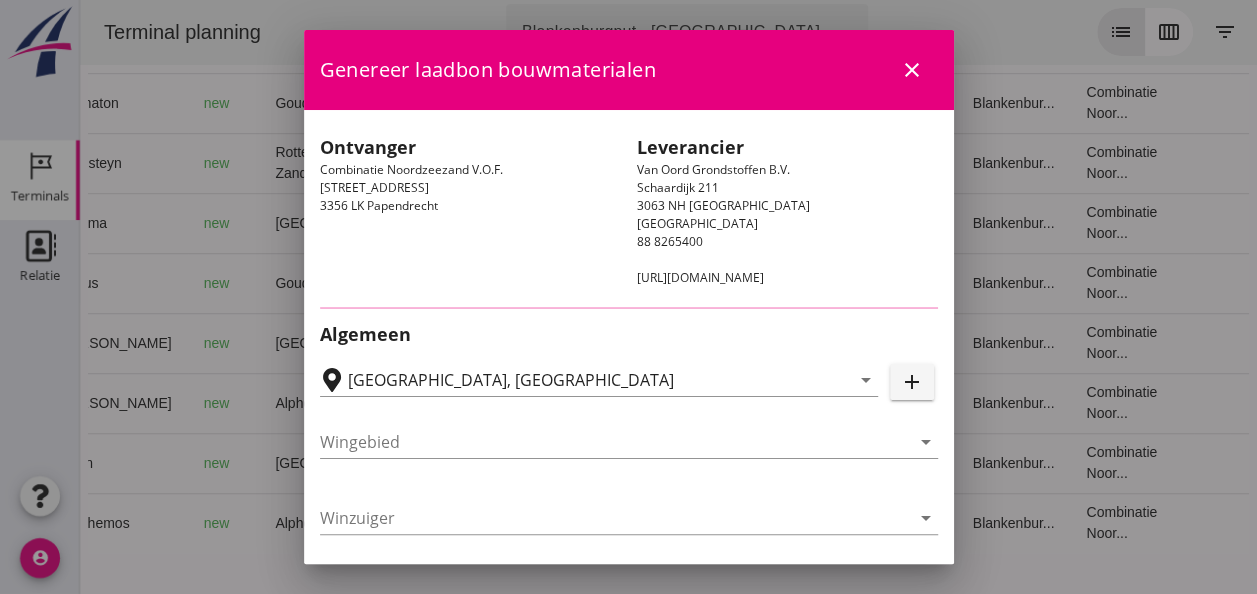 type on "[GEOGRAPHIC_DATA], [GEOGRAPHIC_DATA]" 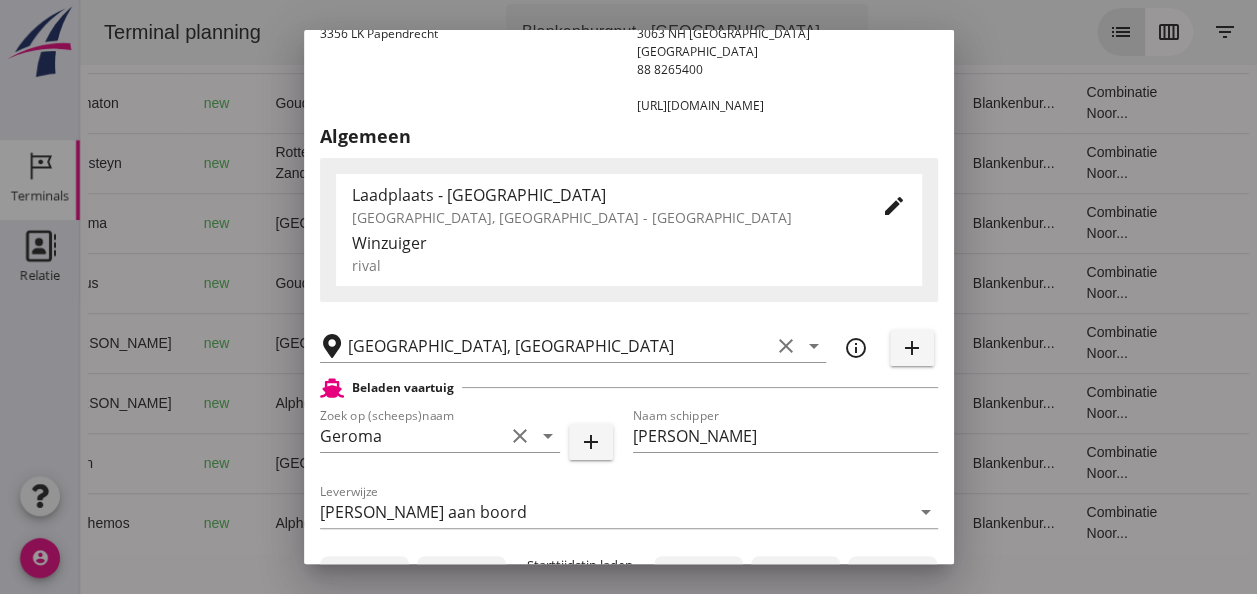 scroll, scrollTop: 400, scrollLeft: 0, axis: vertical 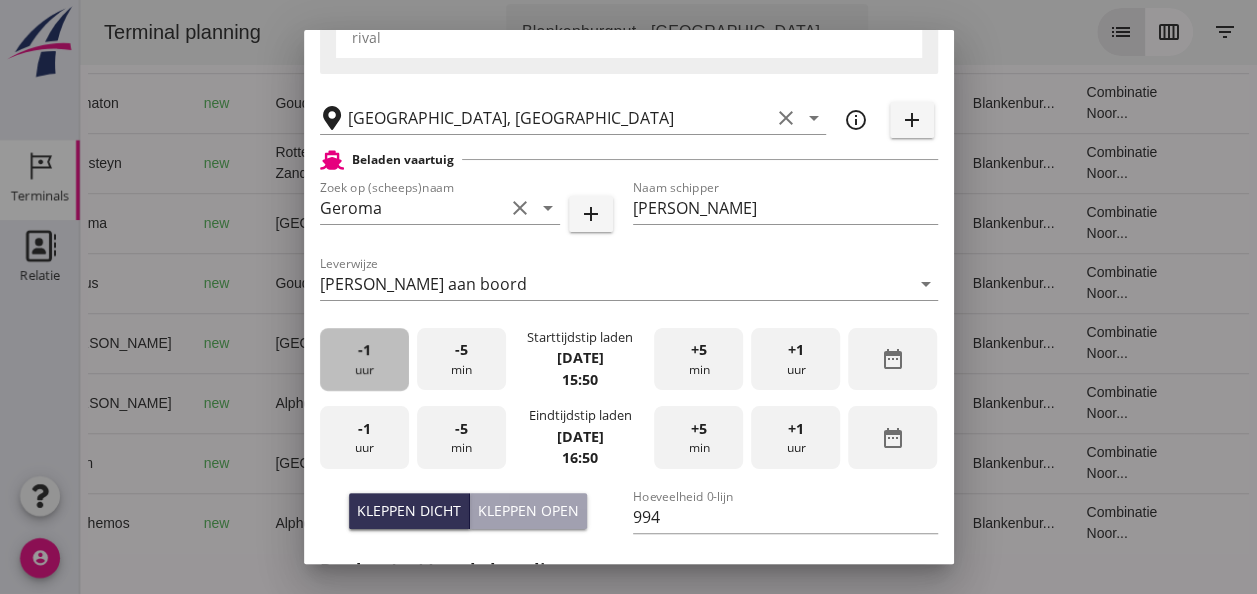 click on "-1  uur" at bounding box center (364, 359) 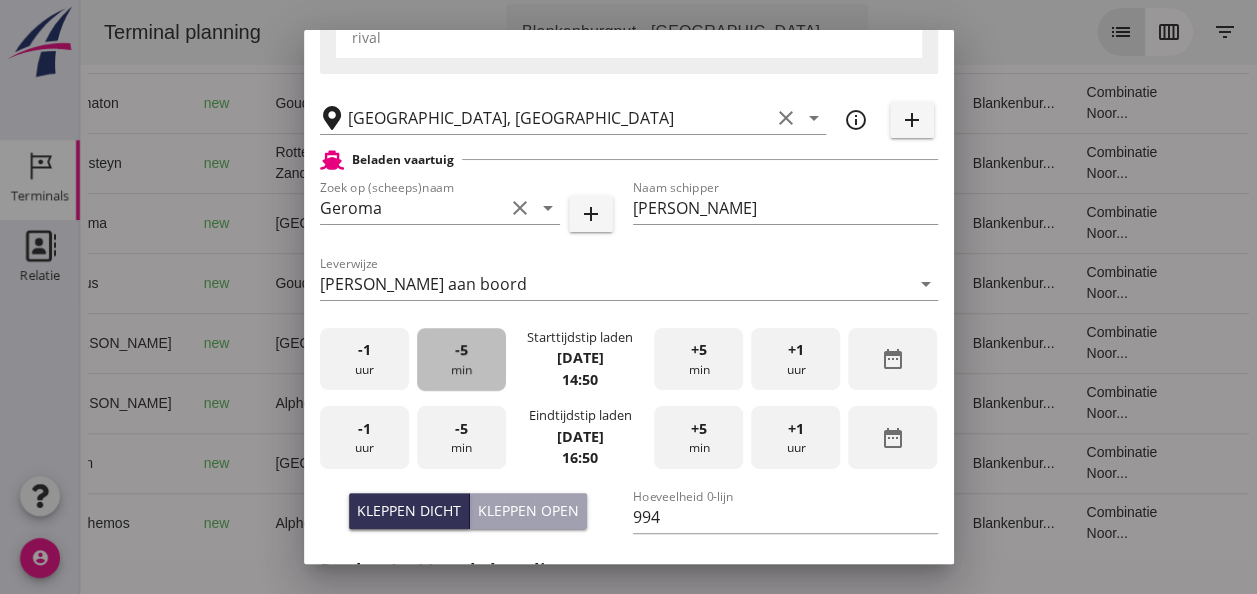 click on "-5  min" at bounding box center [461, 359] 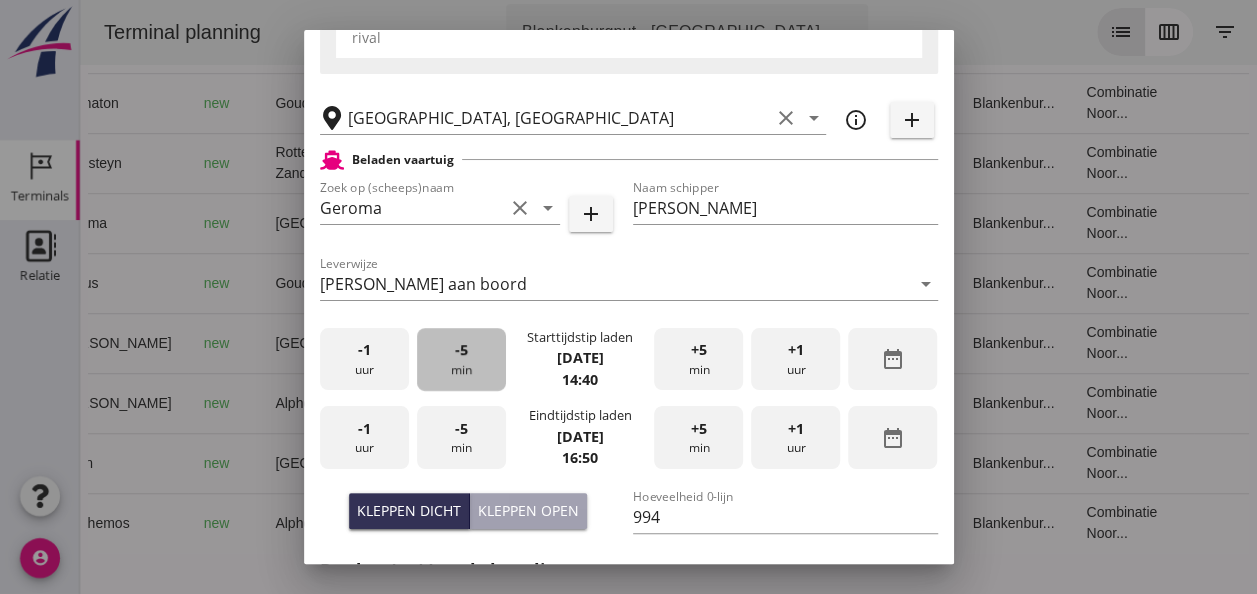 click on "-5  min" at bounding box center (461, 359) 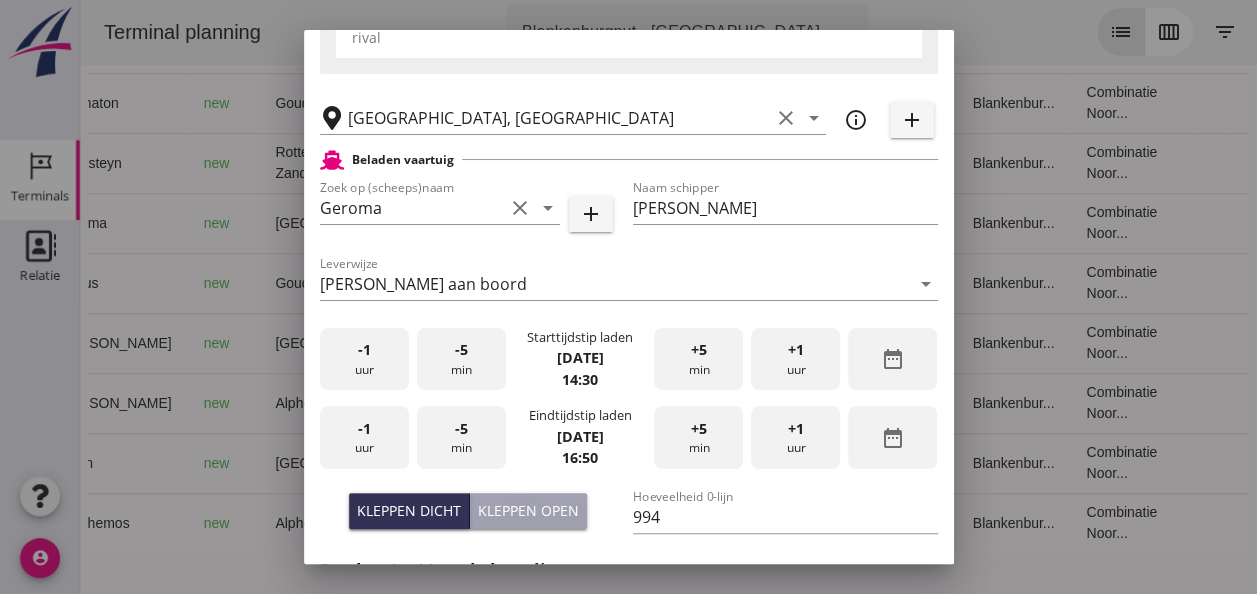 click on "-1  uur" at bounding box center [364, 437] 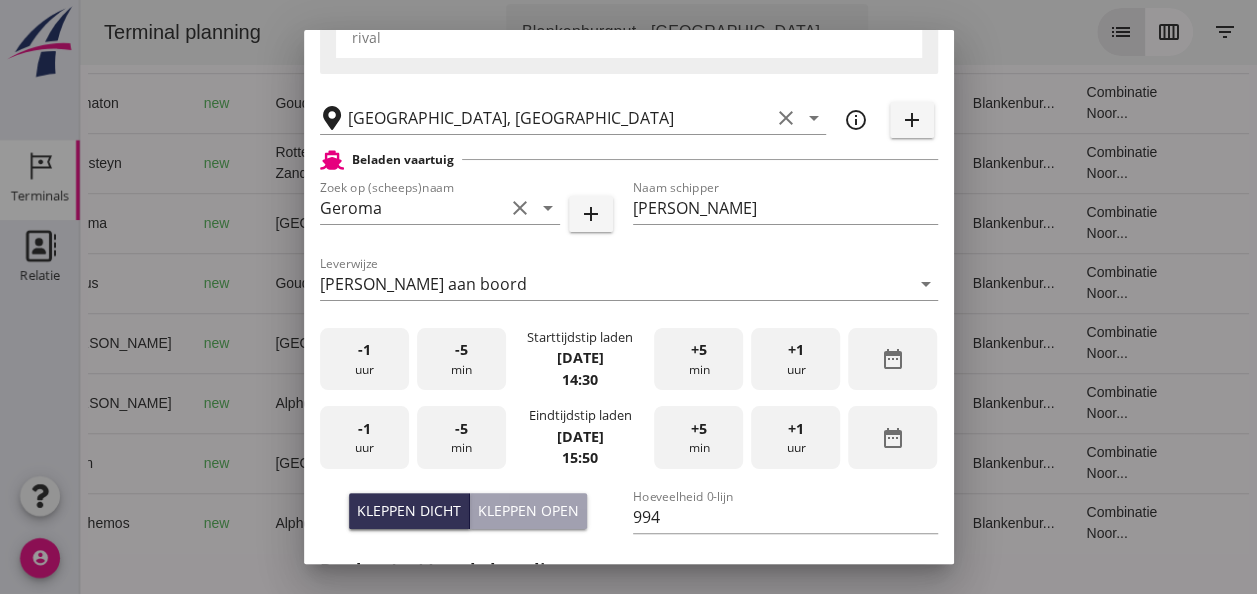 click on "-5  min" at bounding box center (461, 437) 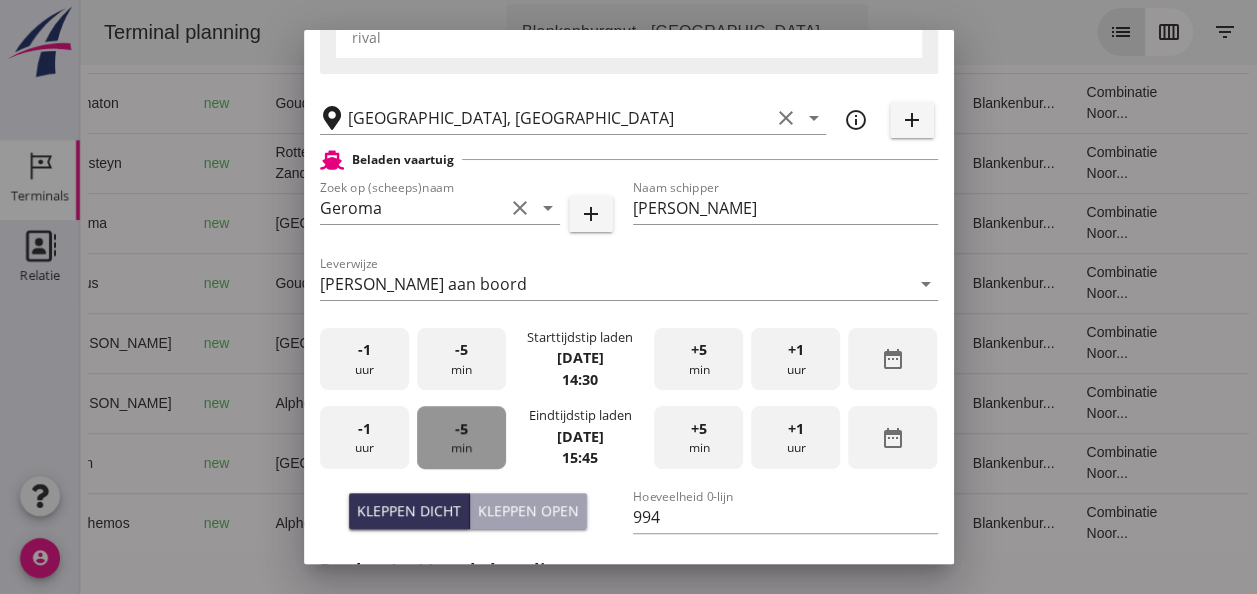 click on "-5  min" at bounding box center (461, 437) 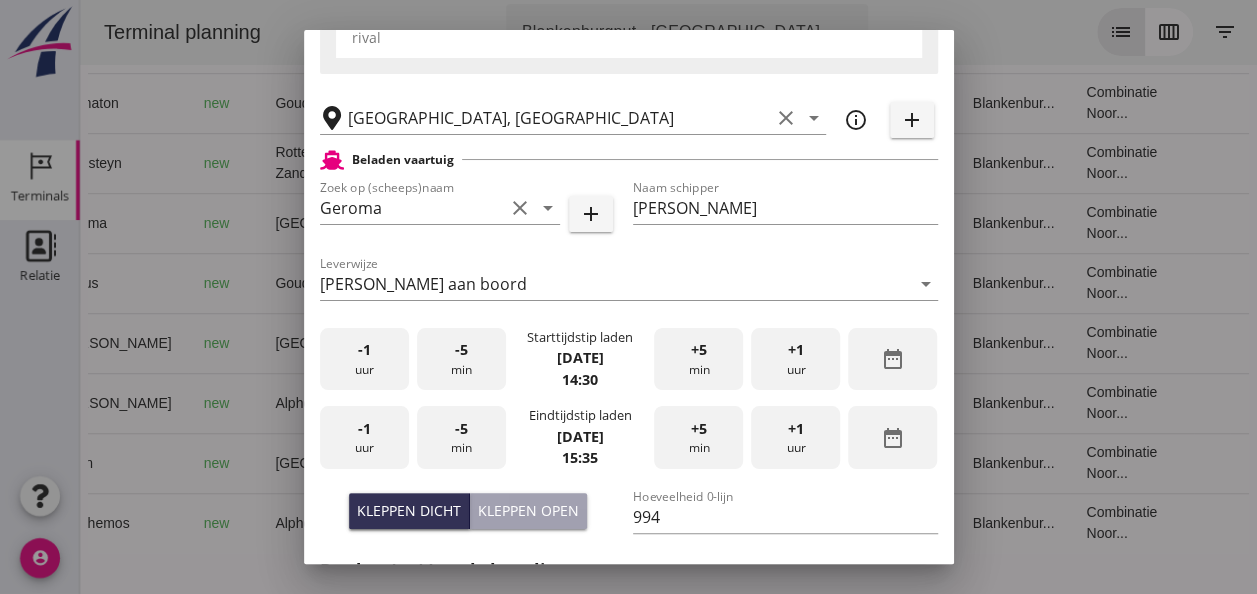 click on "-5  min" at bounding box center (461, 437) 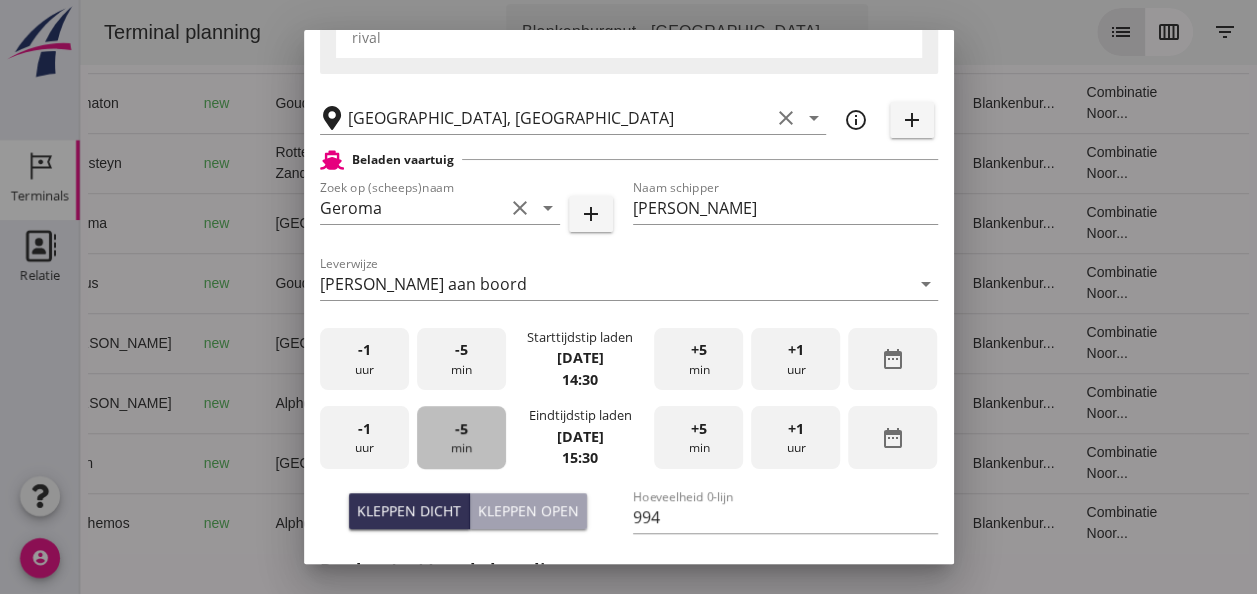 click on "-5  min" at bounding box center (461, 437) 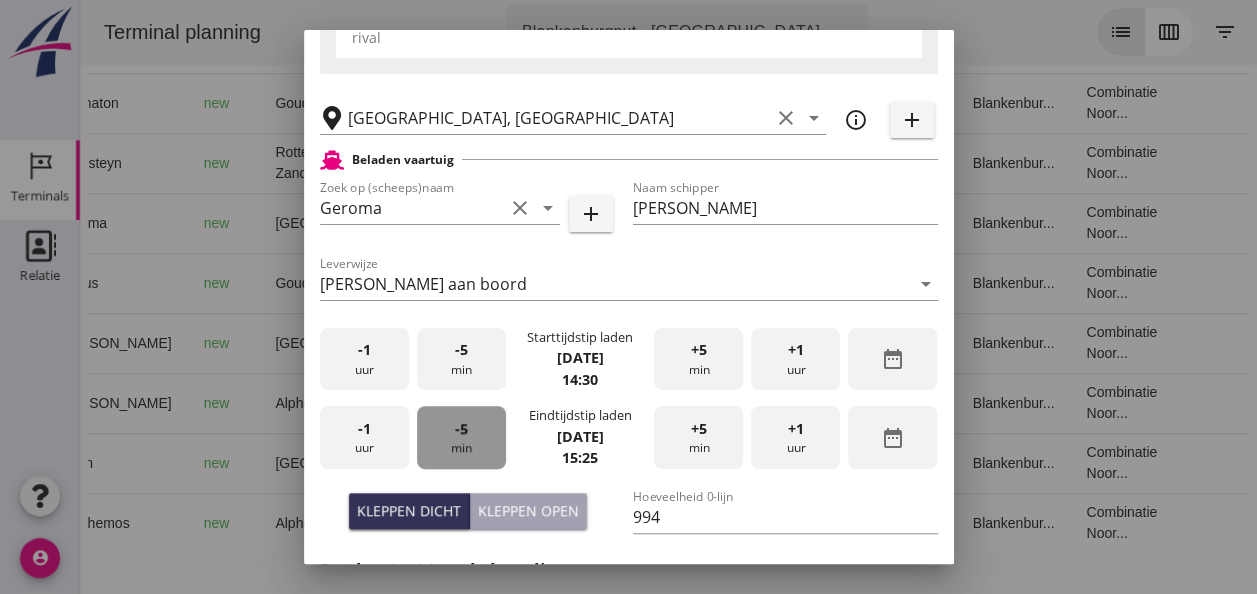 click on "-5  min" at bounding box center (461, 437) 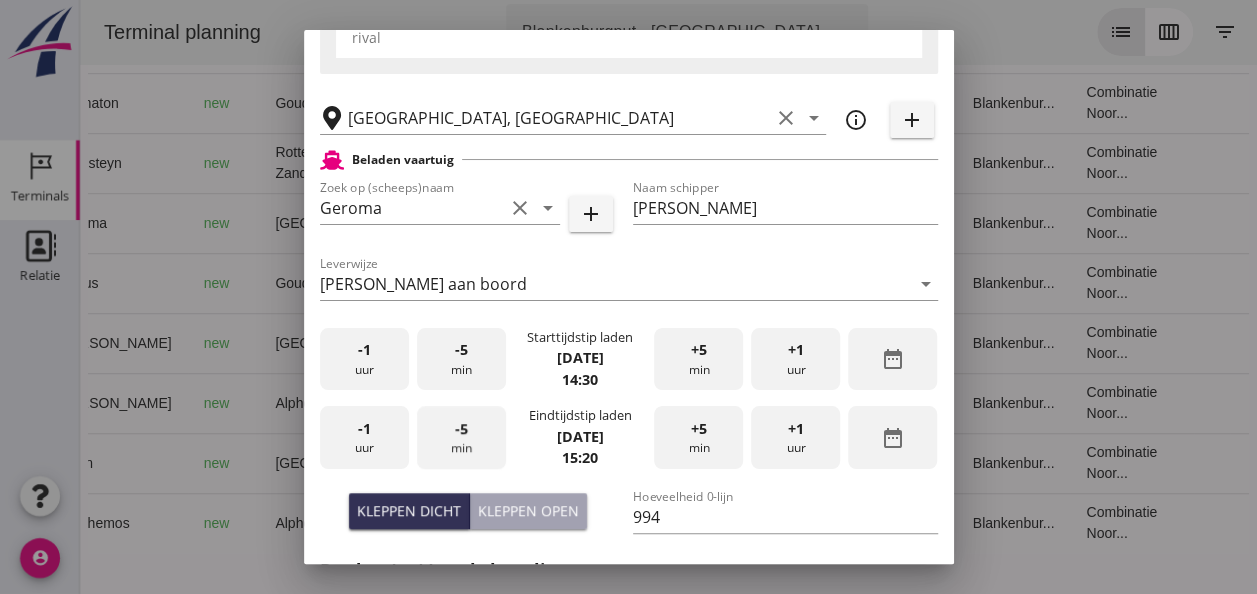 click on "-5  min" at bounding box center (461, 437) 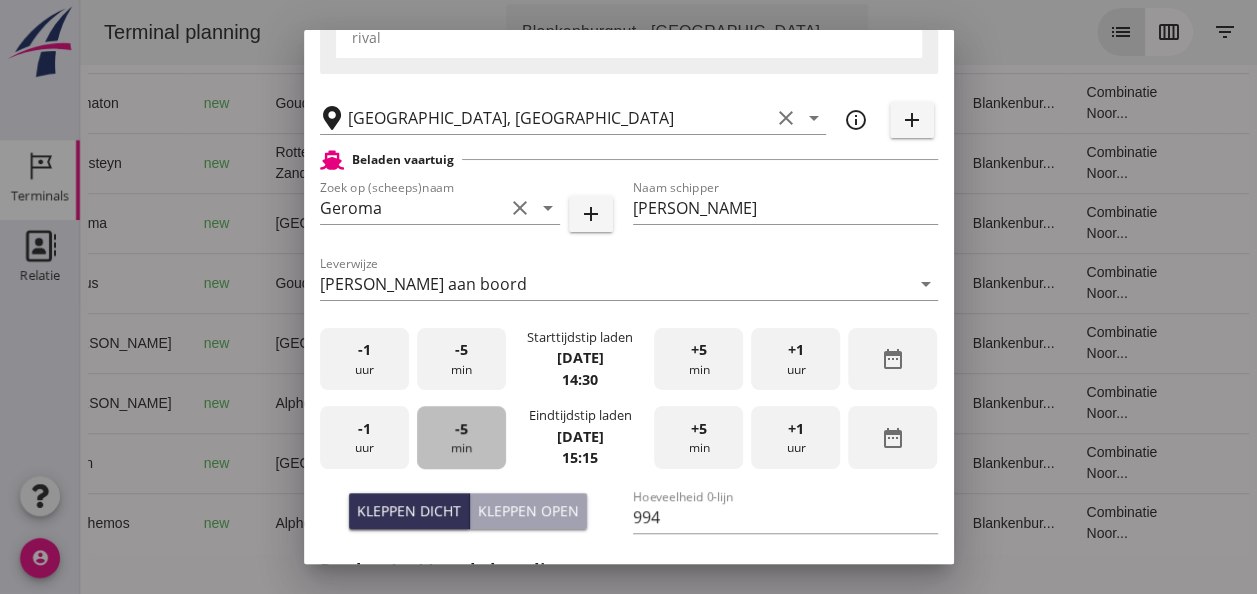 click on "-5  min" at bounding box center [461, 437] 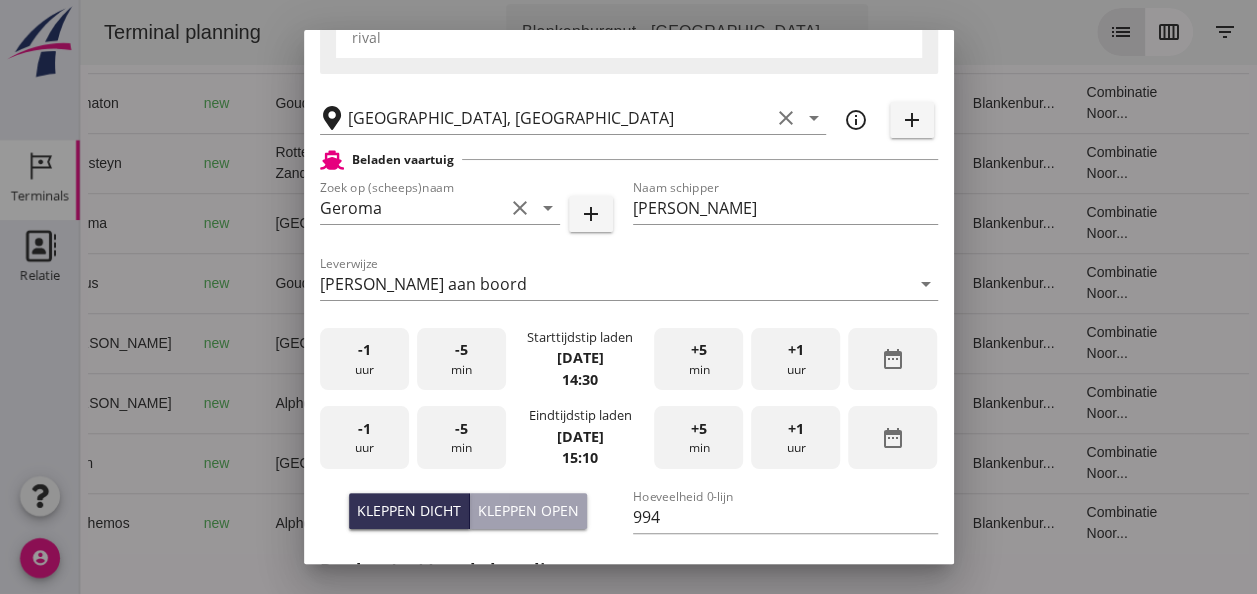scroll, scrollTop: 700, scrollLeft: 0, axis: vertical 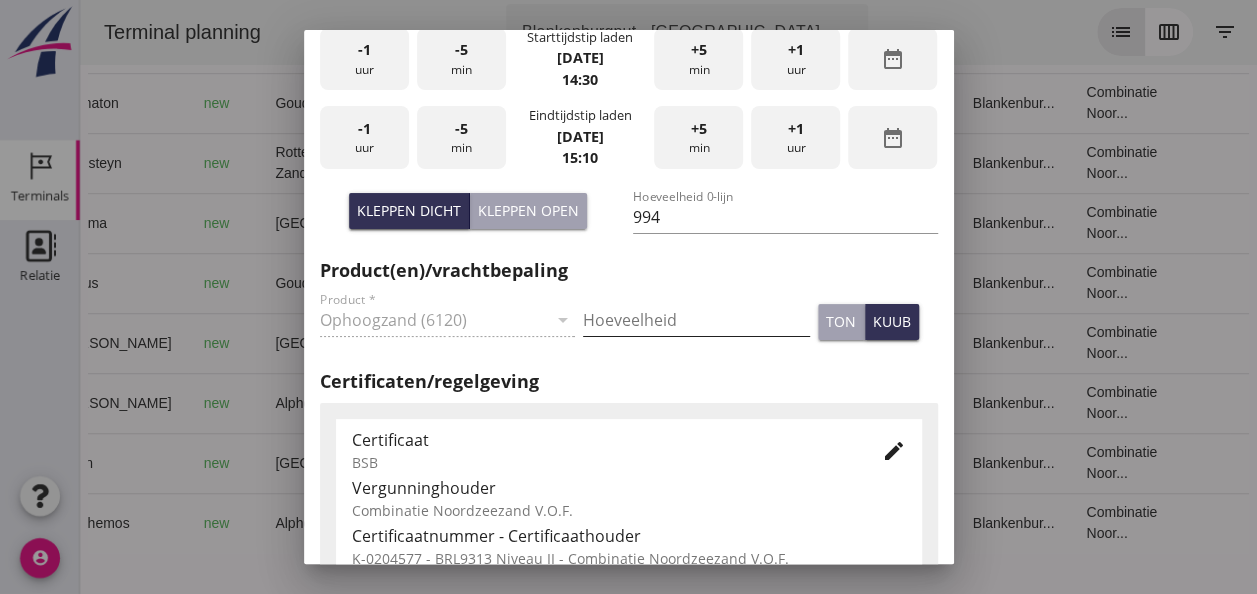 drag, startPoint x: 598, startPoint y: 318, endPoint x: 613, endPoint y: 326, distance: 17 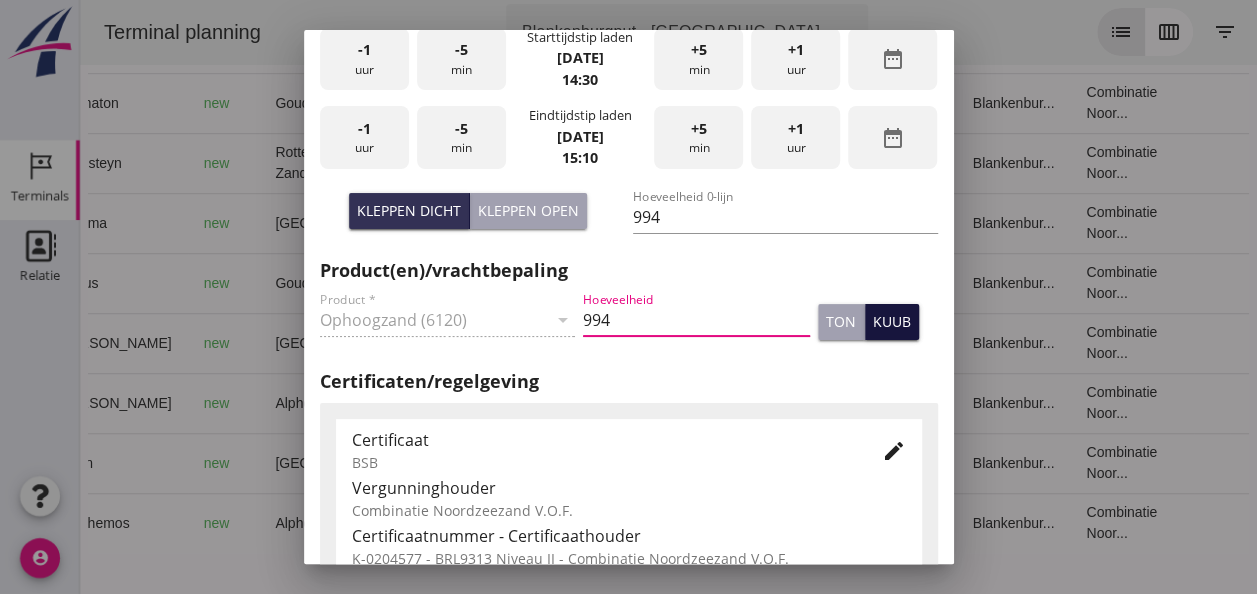 type on "994" 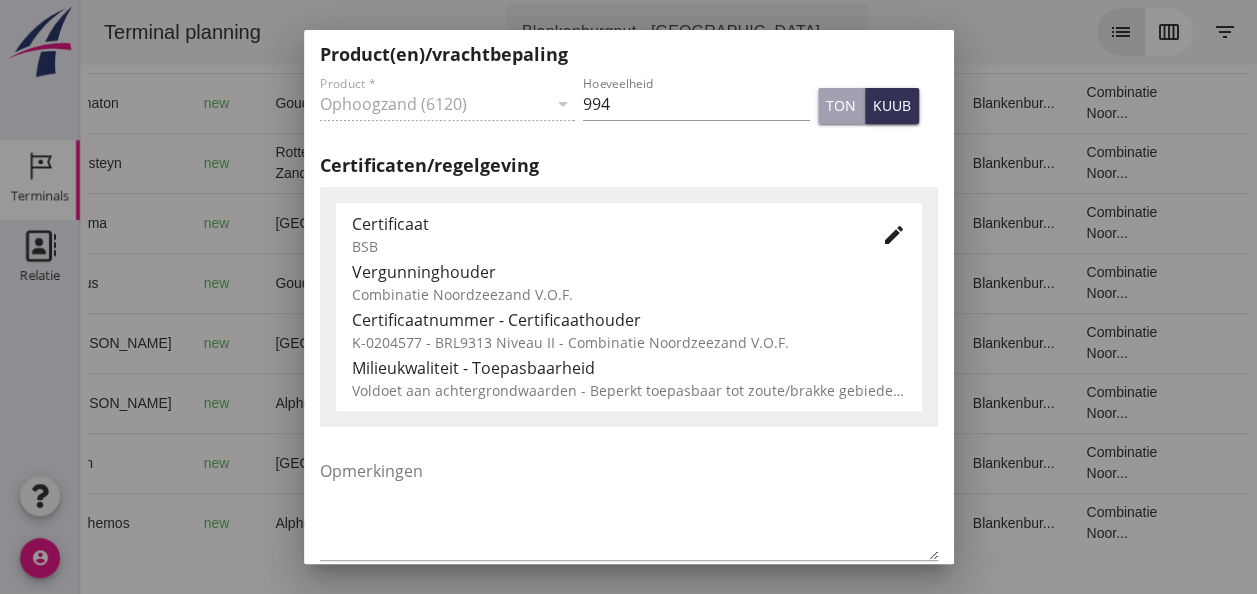 scroll, scrollTop: 1019, scrollLeft: 0, axis: vertical 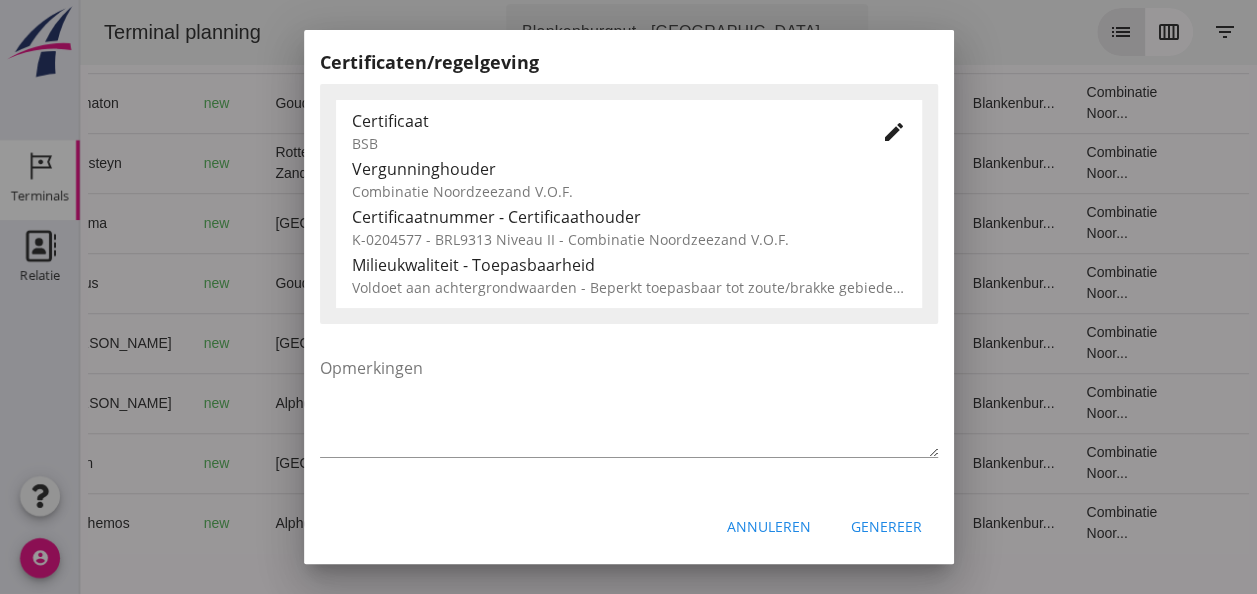 click on "Genereer" at bounding box center (886, 526) 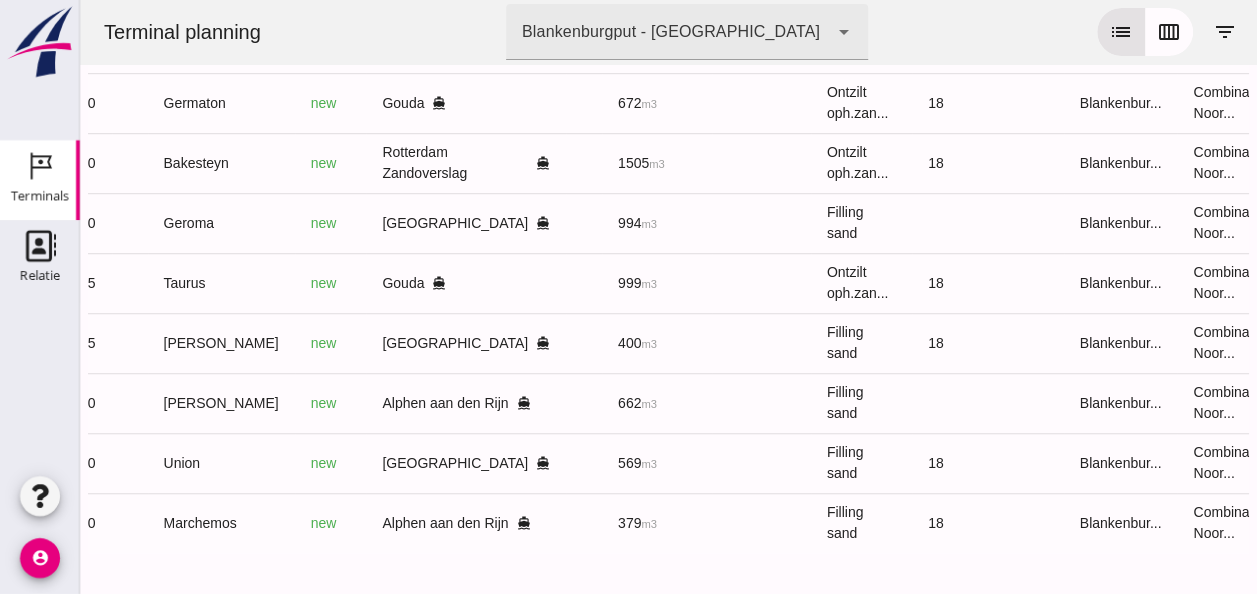 scroll, scrollTop: 0, scrollLeft: 535, axis: horizontal 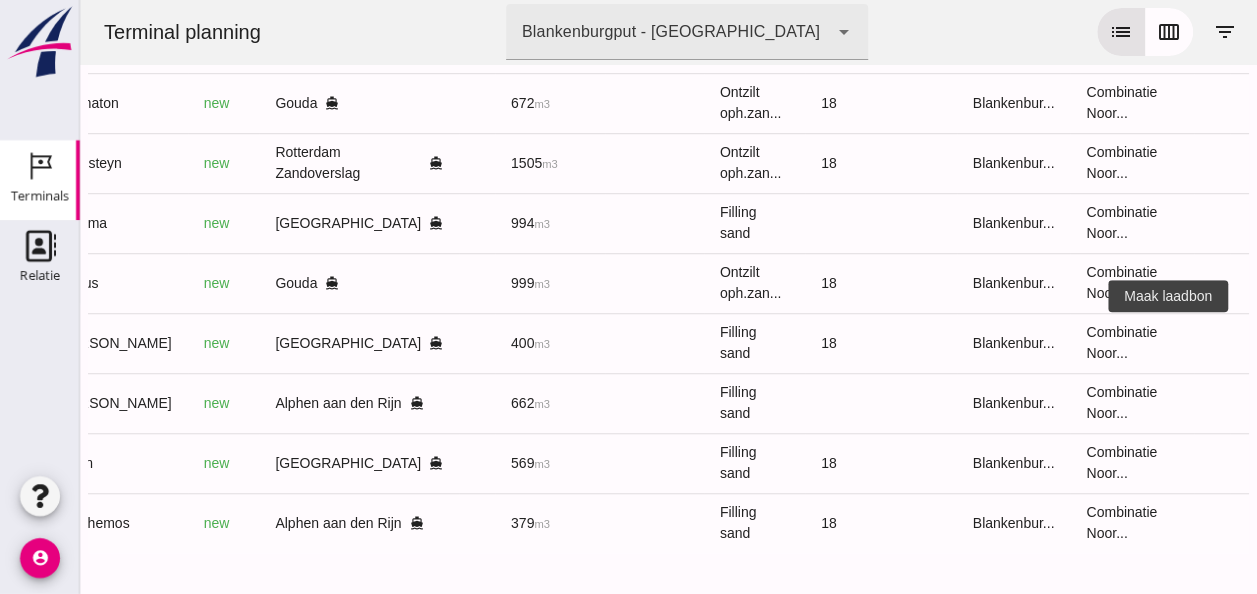 click on "receipt_long" at bounding box center [1266, 343] 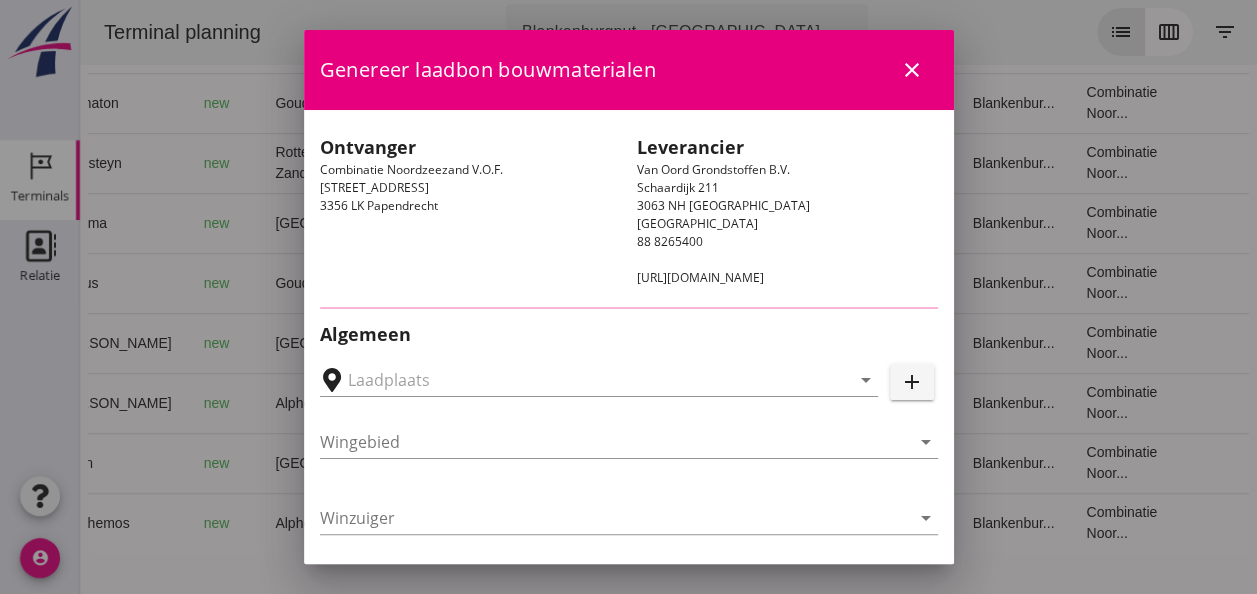 type on "[GEOGRAPHIC_DATA], [GEOGRAPHIC_DATA]" 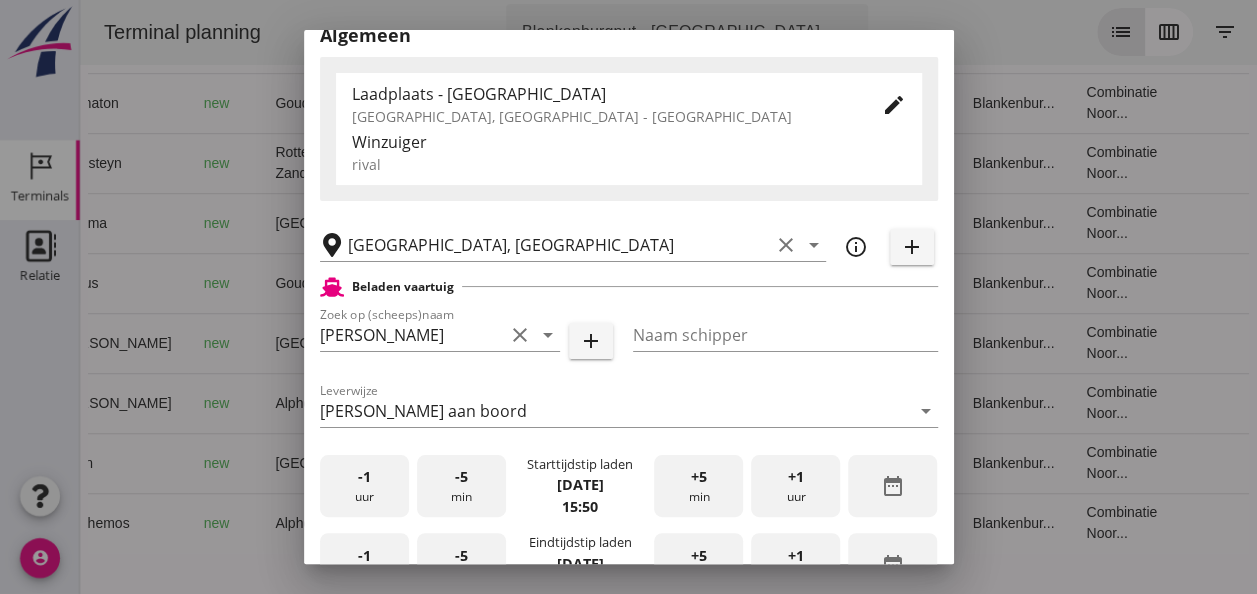 scroll, scrollTop: 400, scrollLeft: 0, axis: vertical 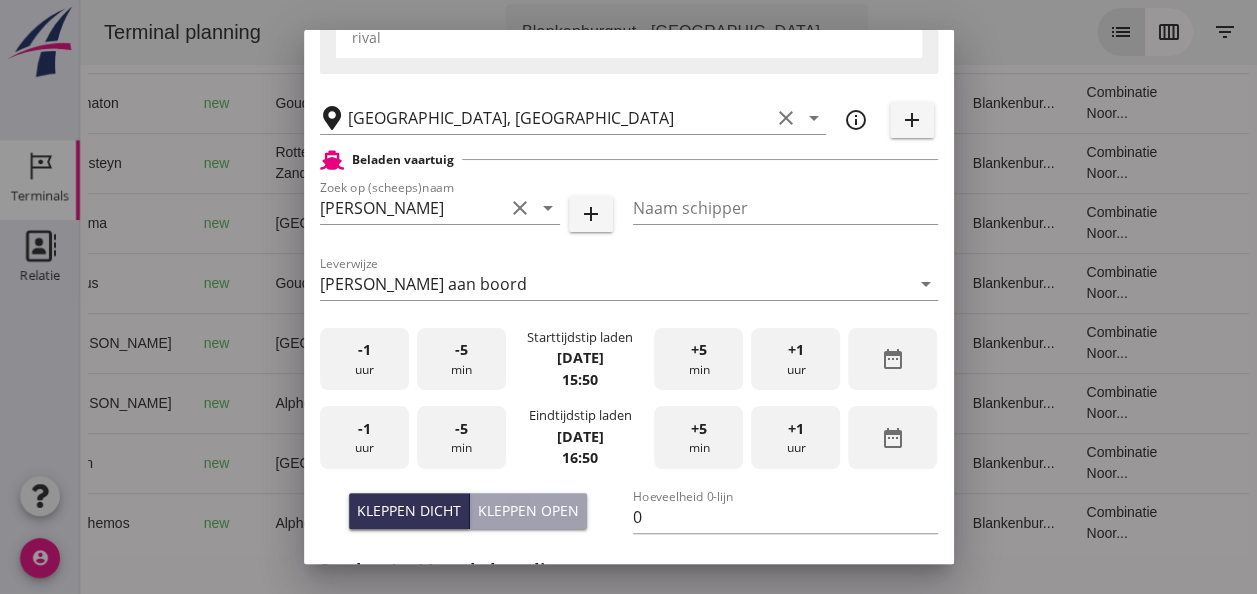 click on "-1  uur" at bounding box center [364, 359] 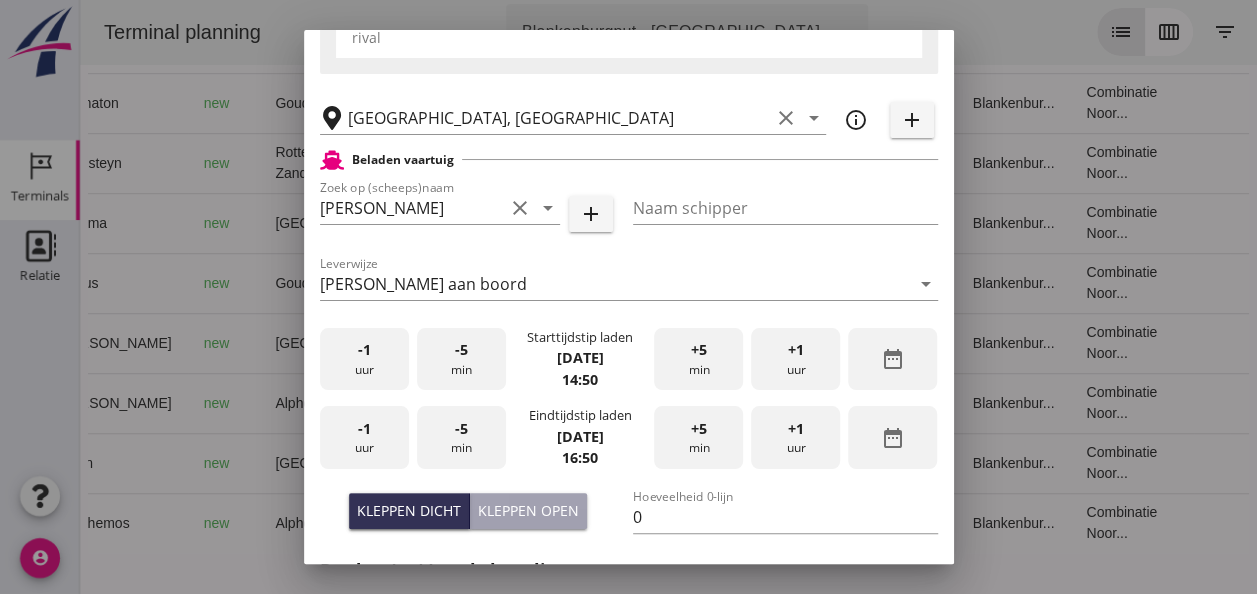 click on "+5  min" at bounding box center (698, 359) 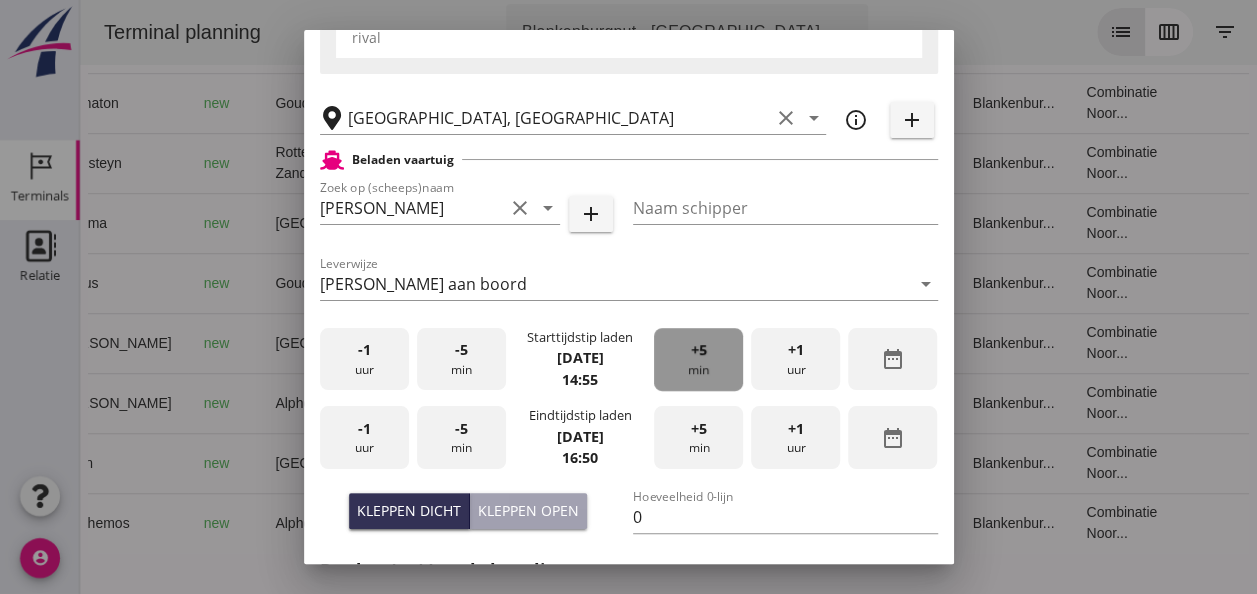 click on "+5  min" at bounding box center (698, 359) 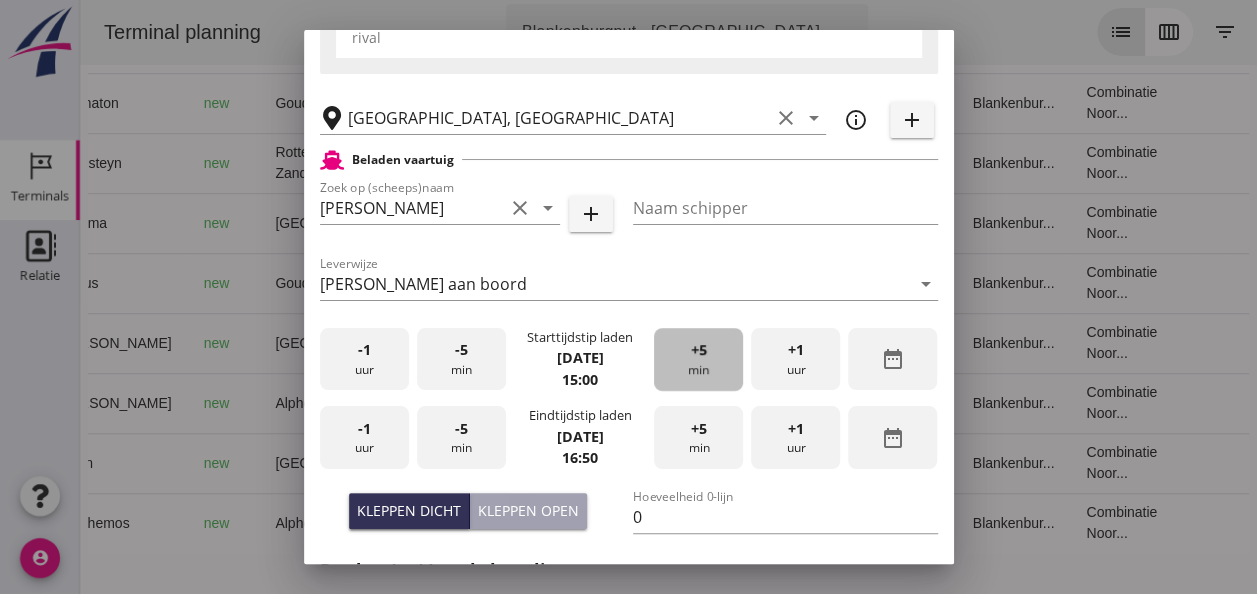 click on "+5  min" at bounding box center (698, 359) 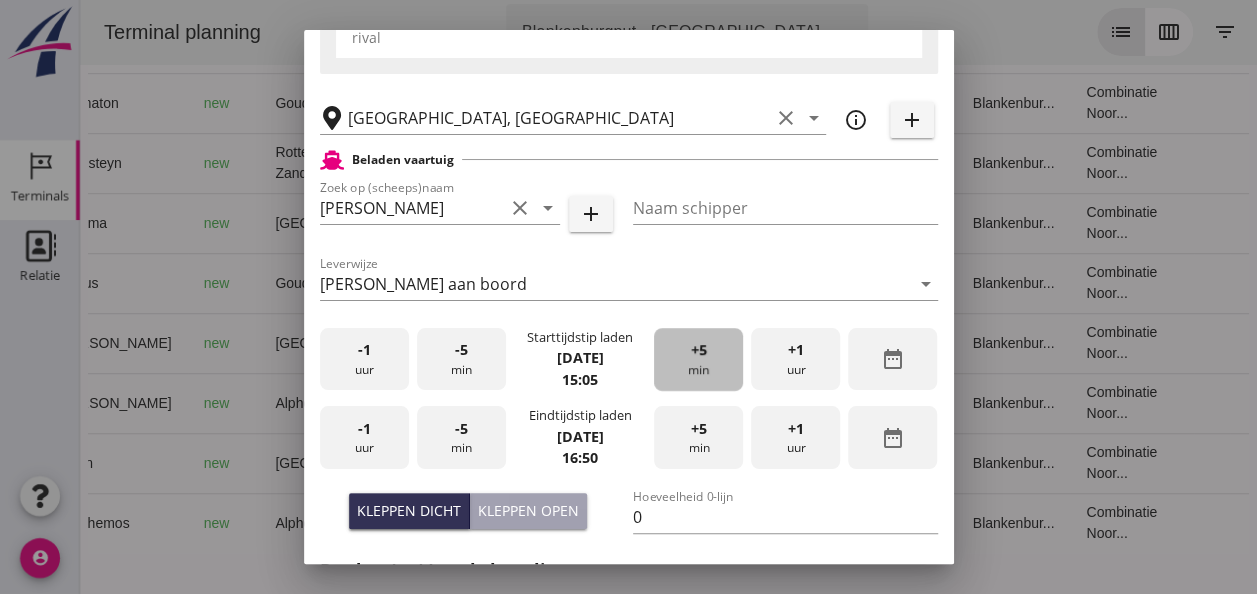 click on "+5  min" at bounding box center (698, 359) 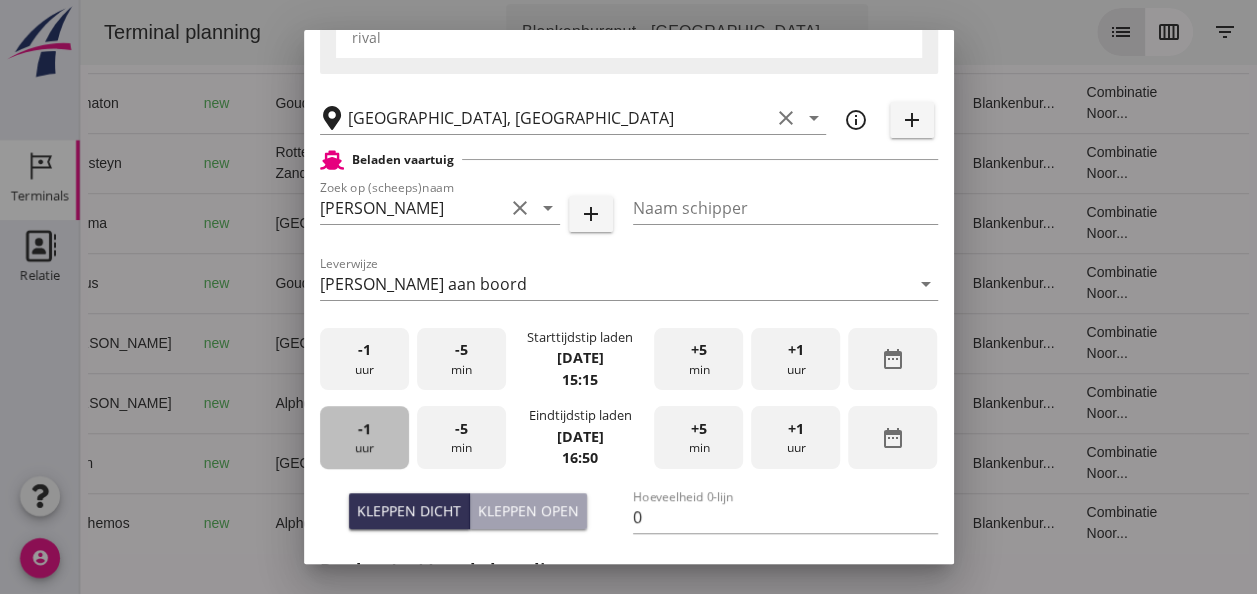 click on "-1  uur" at bounding box center (364, 437) 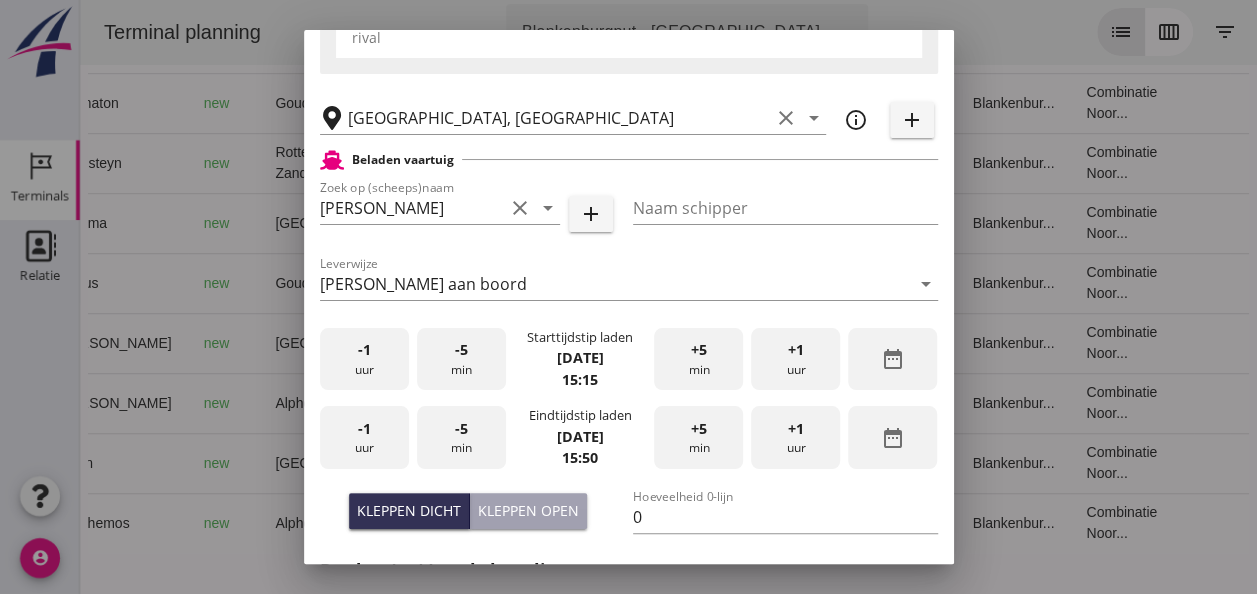 click on "-5  min" at bounding box center (461, 437) 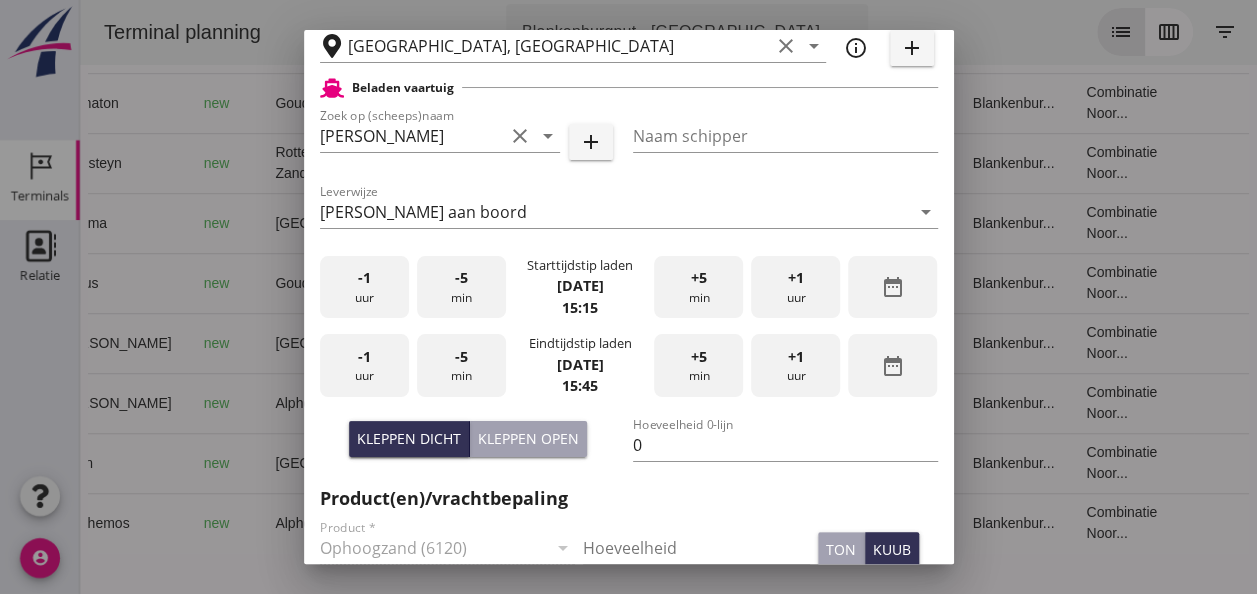 scroll, scrollTop: 500, scrollLeft: 0, axis: vertical 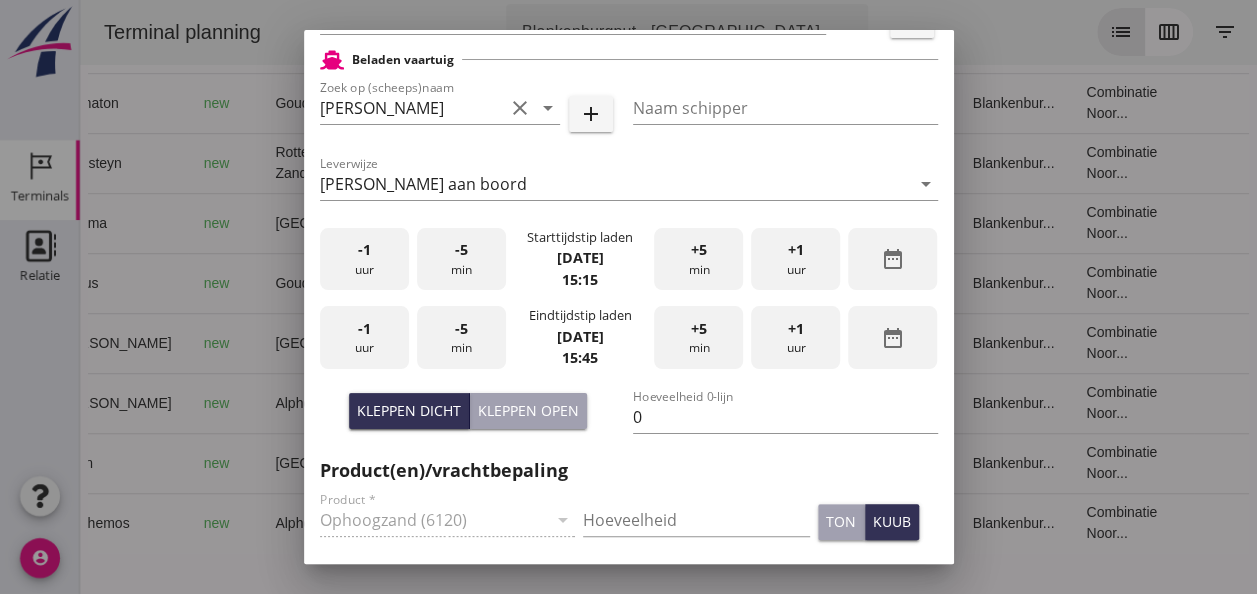 click on "Kleppen open" at bounding box center (528, 410) 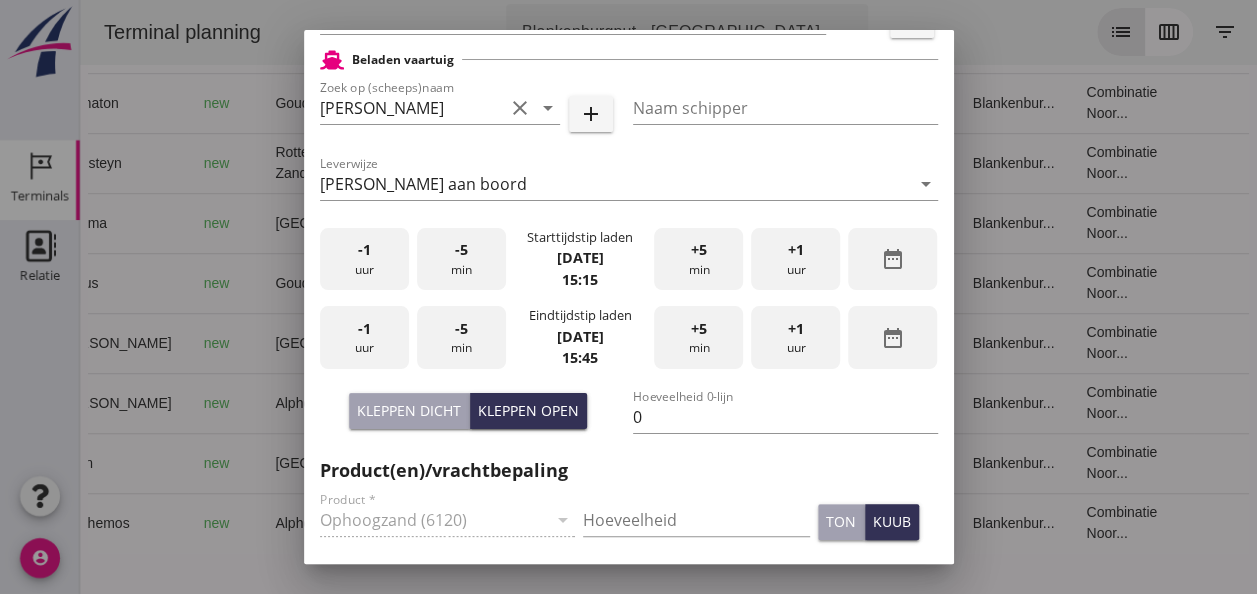 click on "Kleppen dicht" at bounding box center [409, 410] 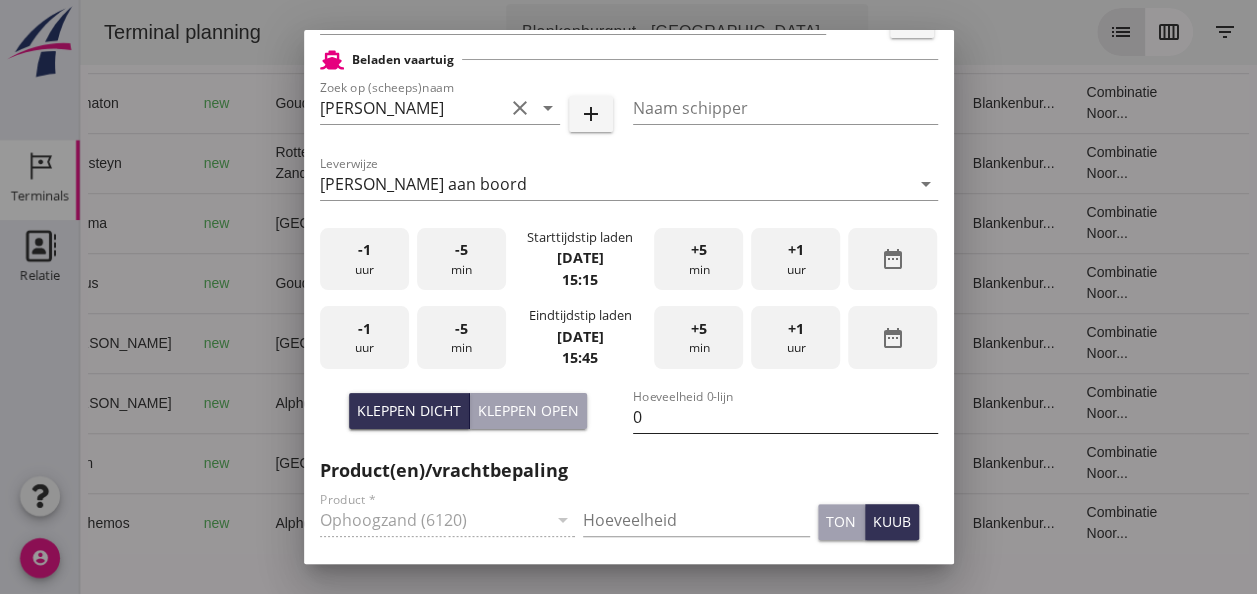 click on "0" at bounding box center [785, 417] 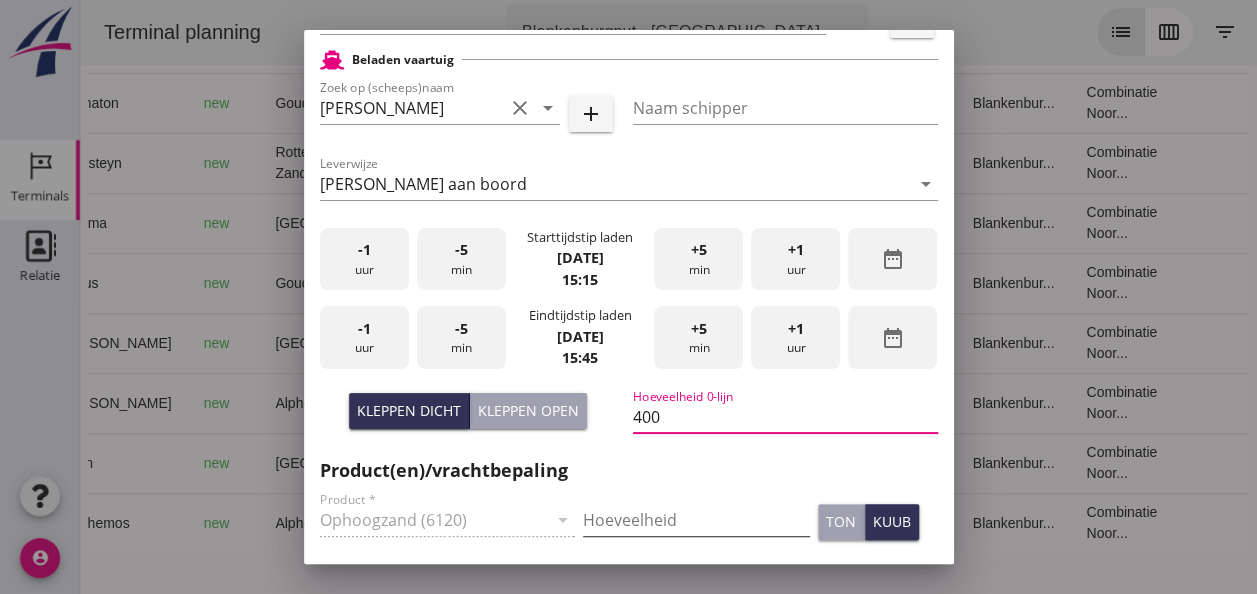 type on "400" 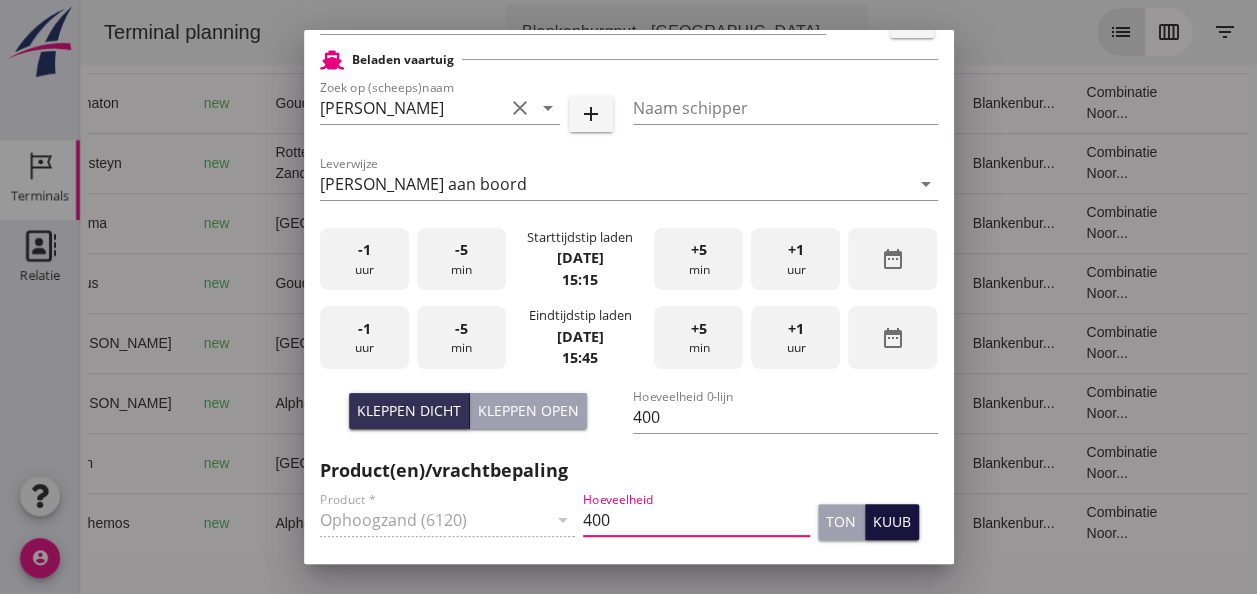 type on "400" 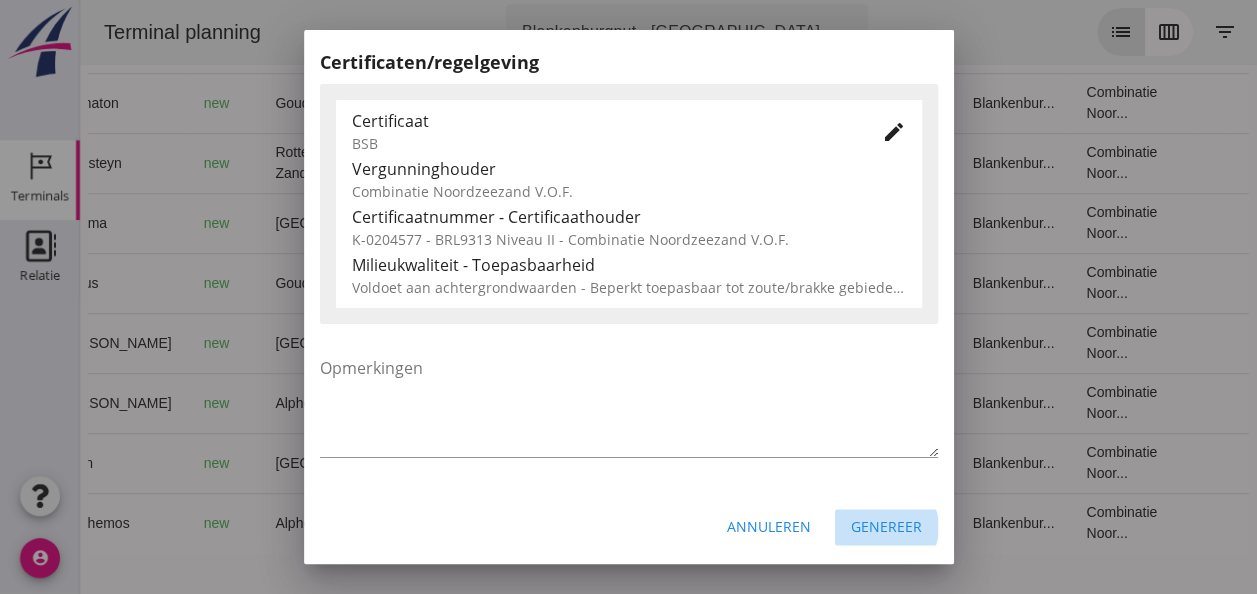click on "Genereer" at bounding box center [886, 526] 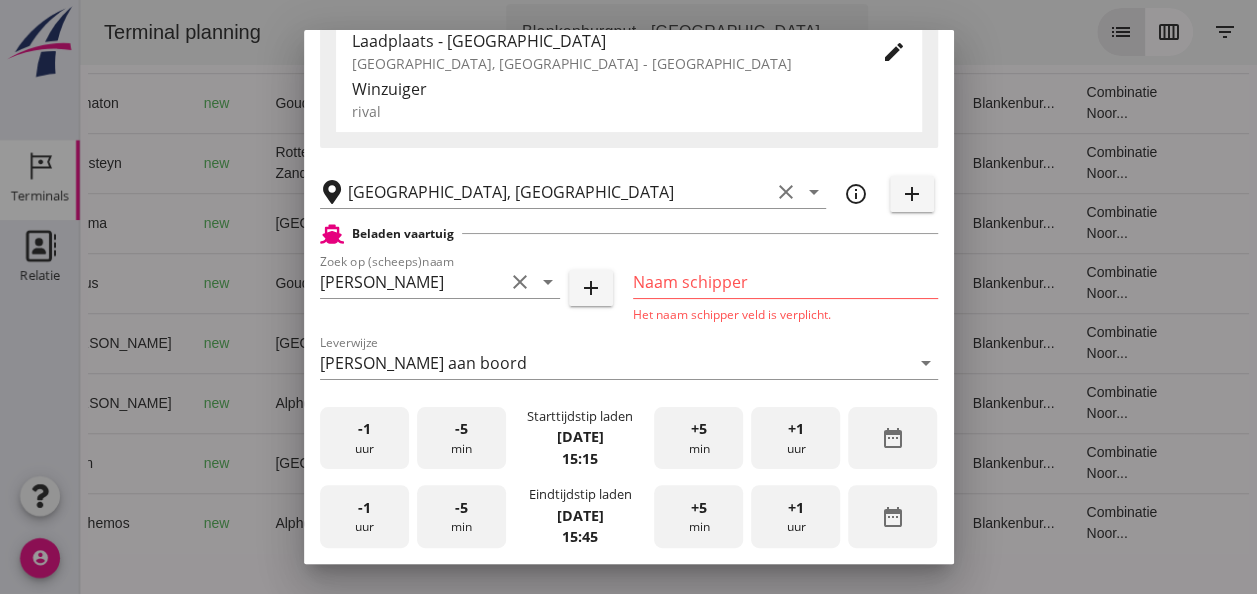 scroll, scrollTop: 323, scrollLeft: 0, axis: vertical 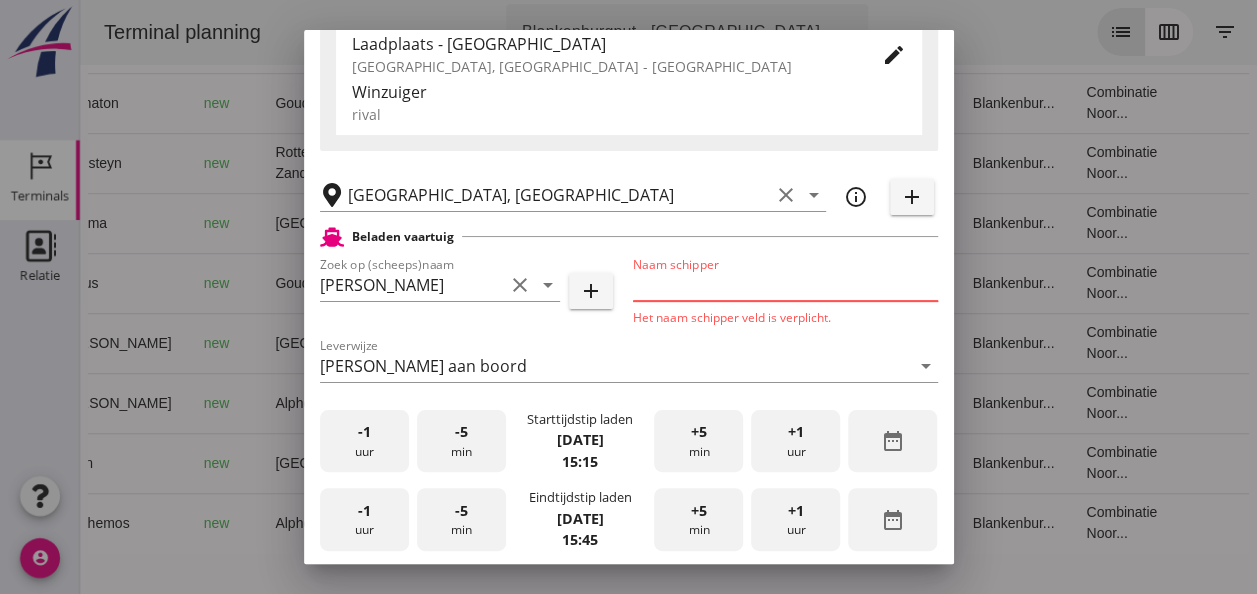 drag, startPoint x: 632, startPoint y: 286, endPoint x: 660, endPoint y: 291, distance: 28.442924 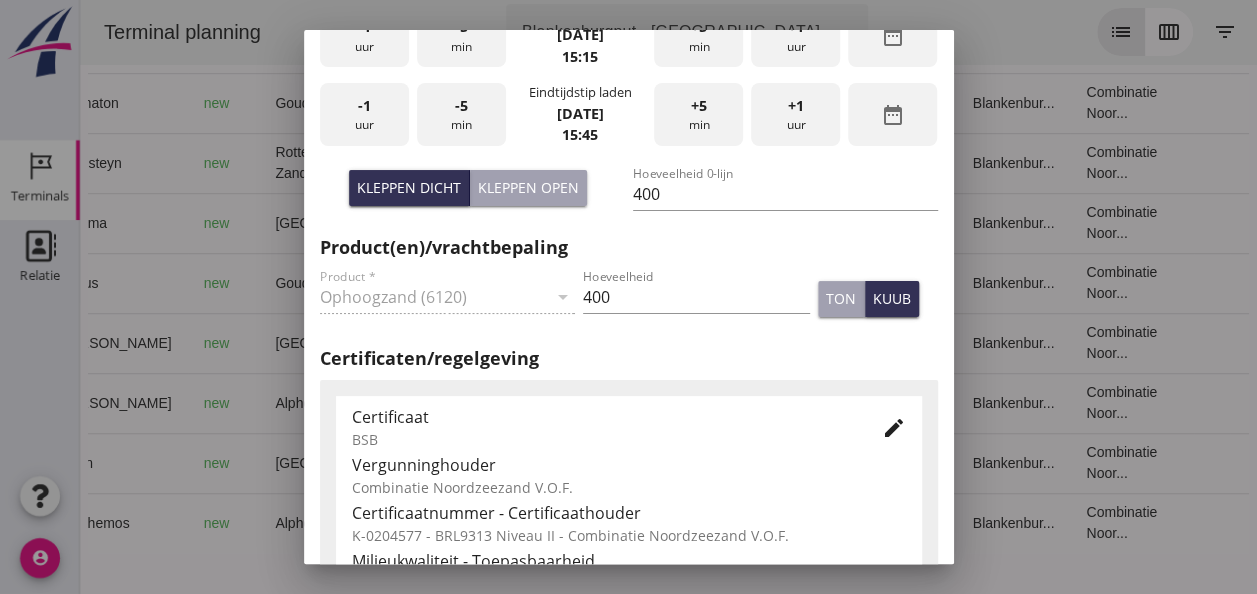 scroll, scrollTop: 1019, scrollLeft: 0, axis: vertical 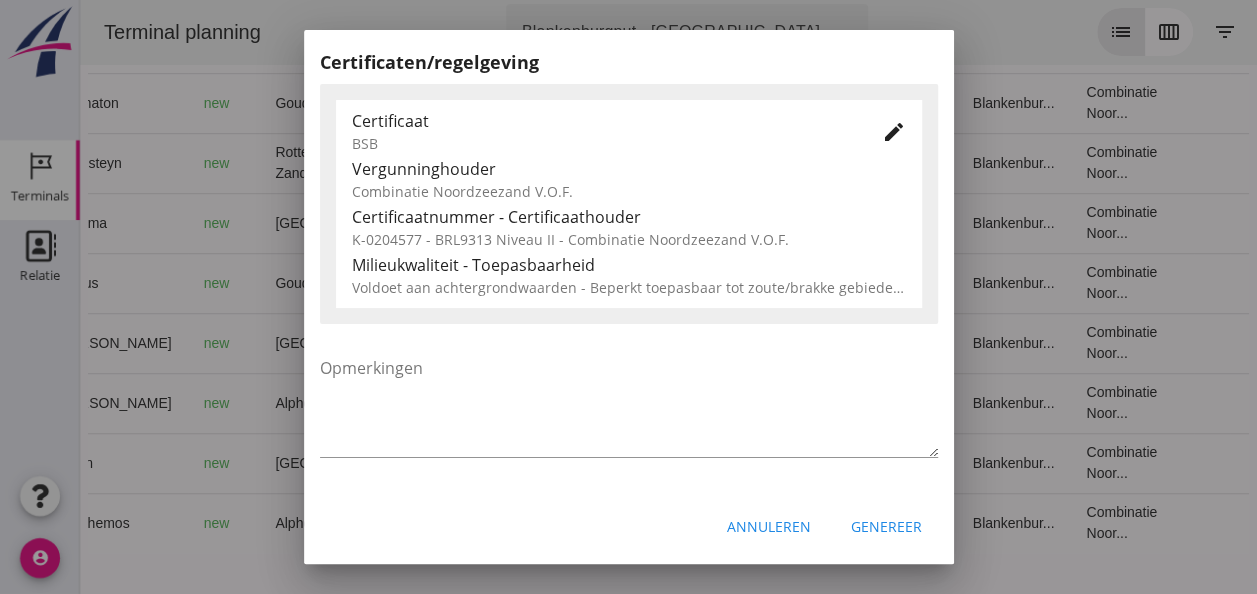 type on "[PERSON_NAME]" 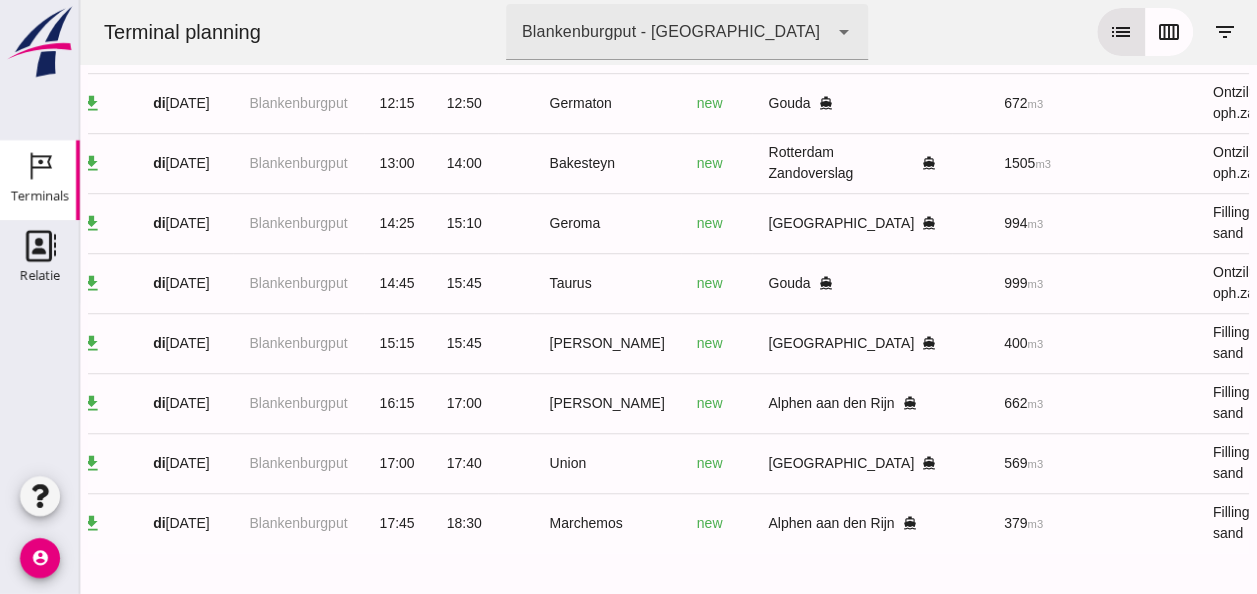 scroll, scrollTop: 0, scrollLeft: 0, axis: both 